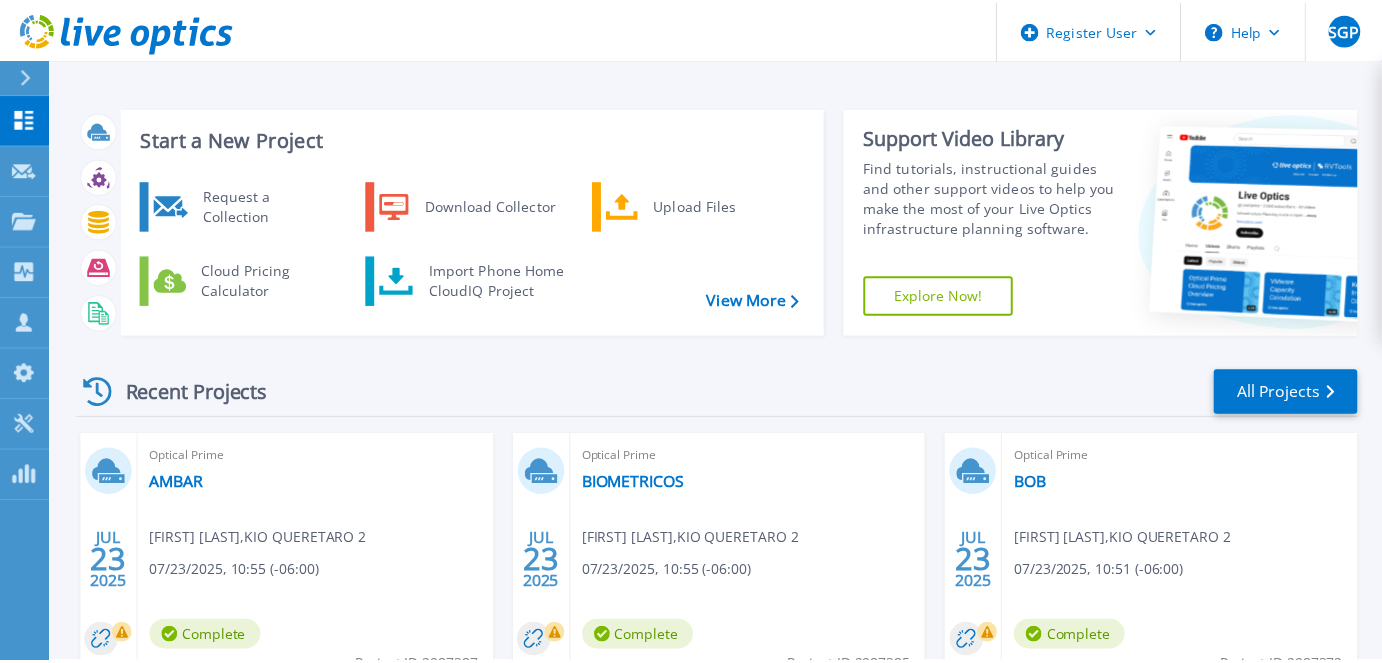 scroll, scrollTop: 0, scrollLeft: 0, axis: both 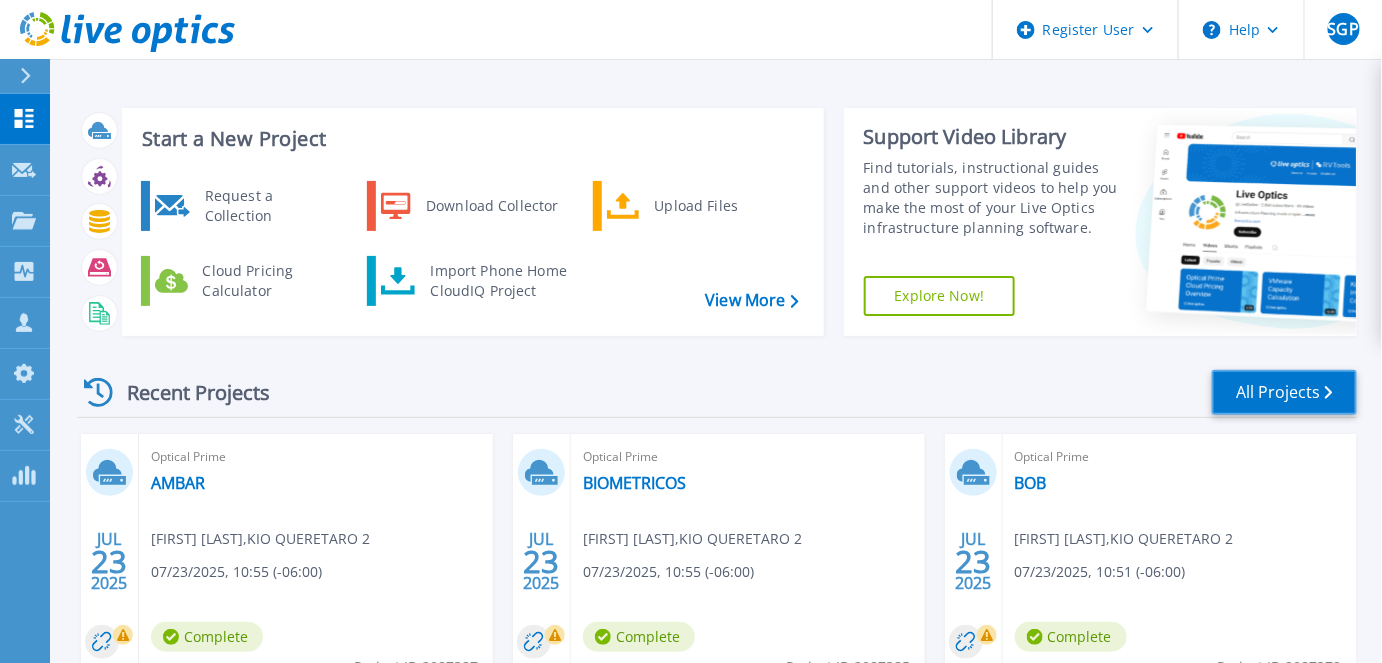 click on "All Projects" at bounding box center (1284, 392) 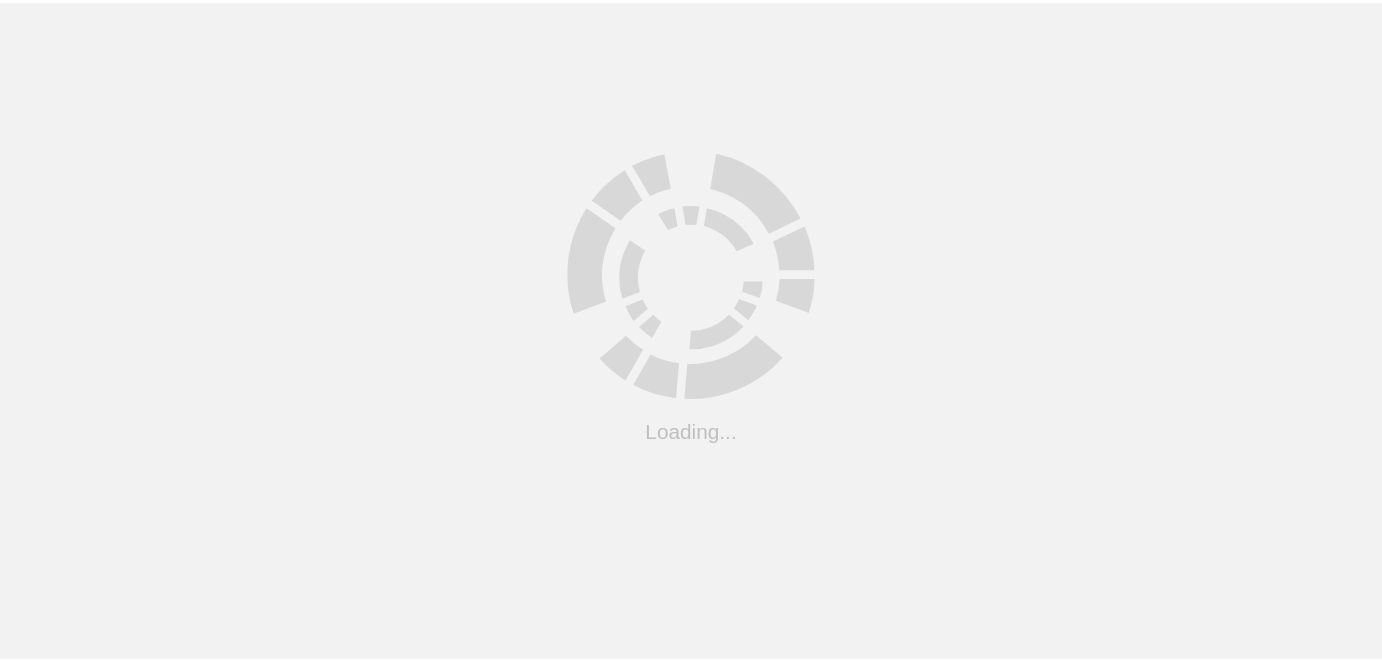 scroll, scrollTop: 0, scrollLeft: 0, axis: both 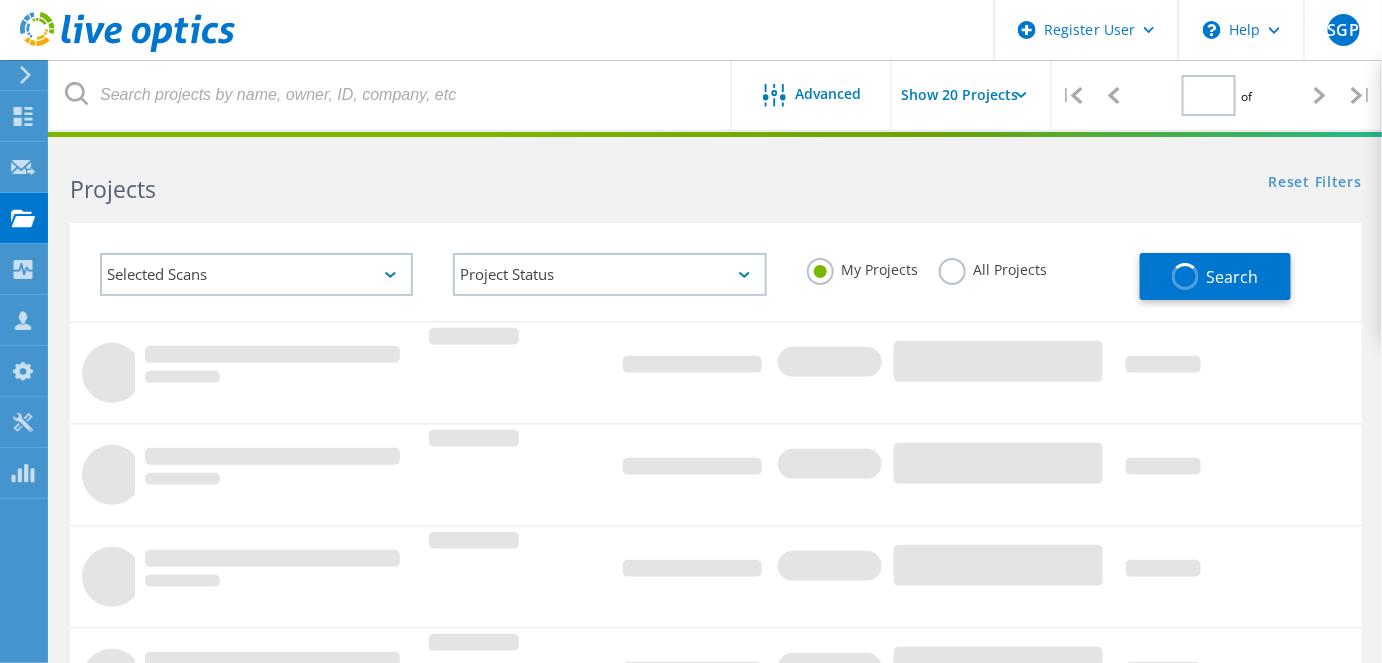 type on "1" 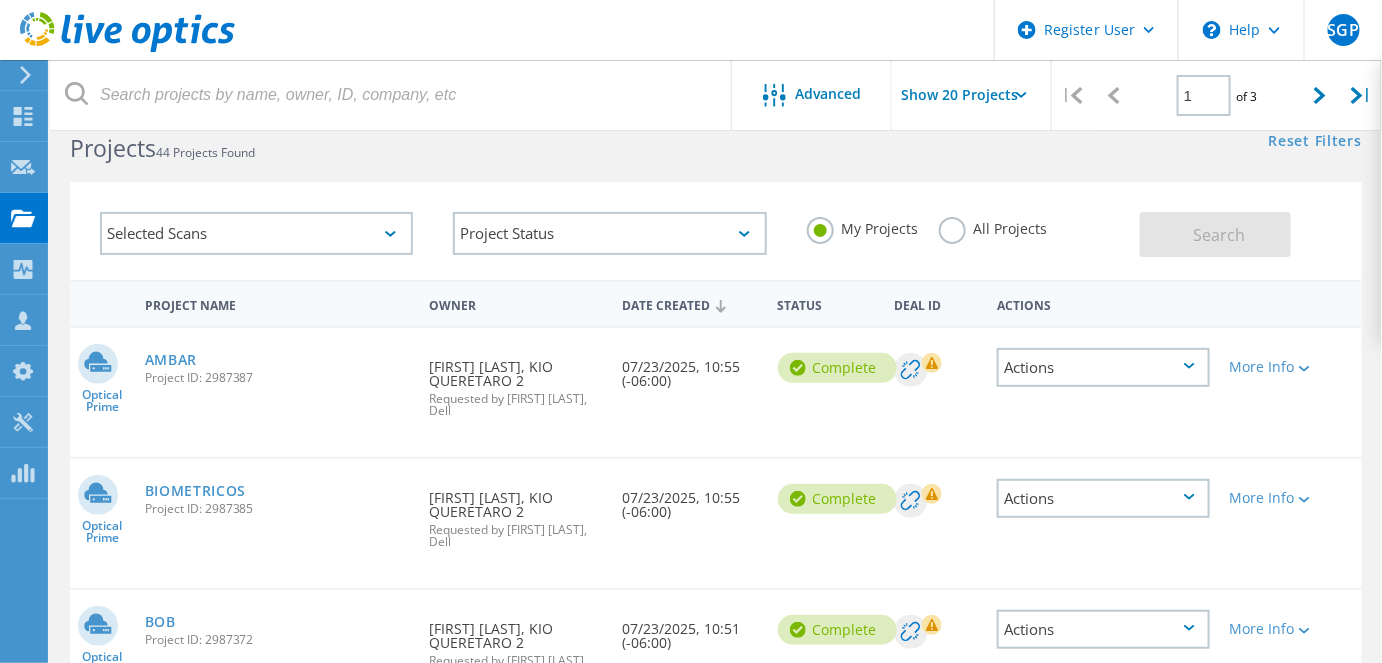 scroll, scrollTop: 0, scrollLeft: 0, axis: both 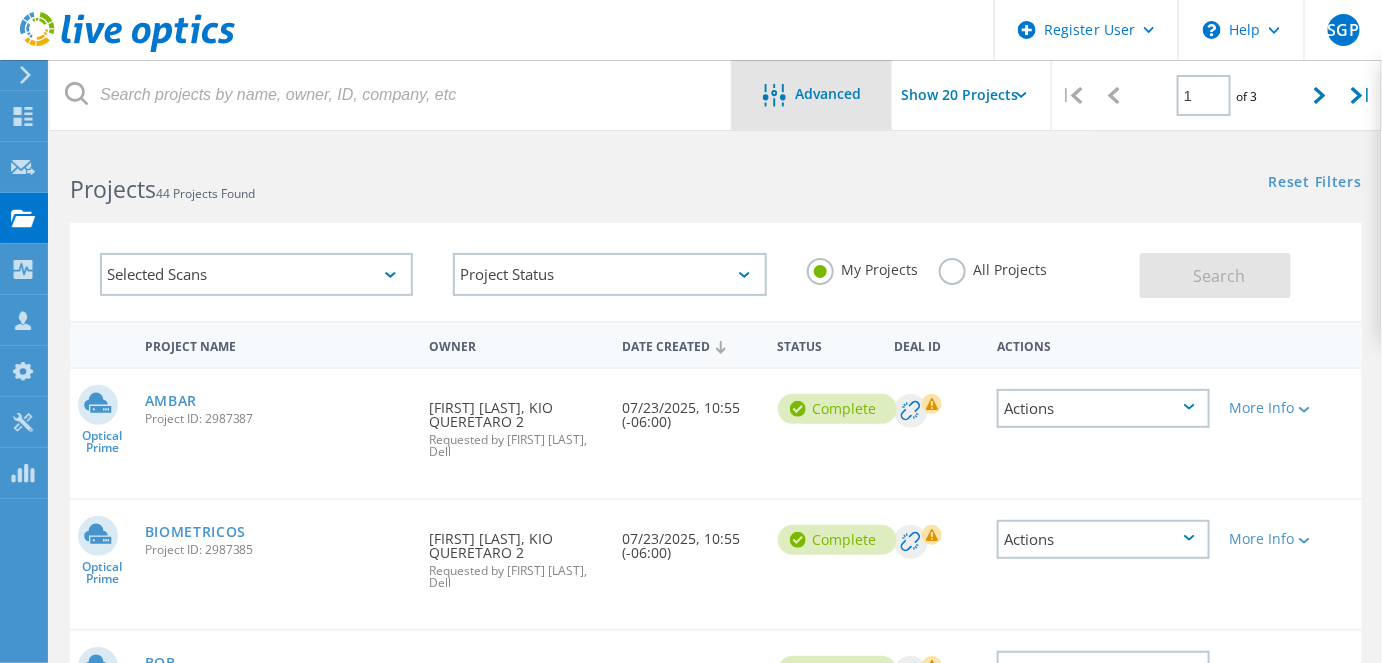 click 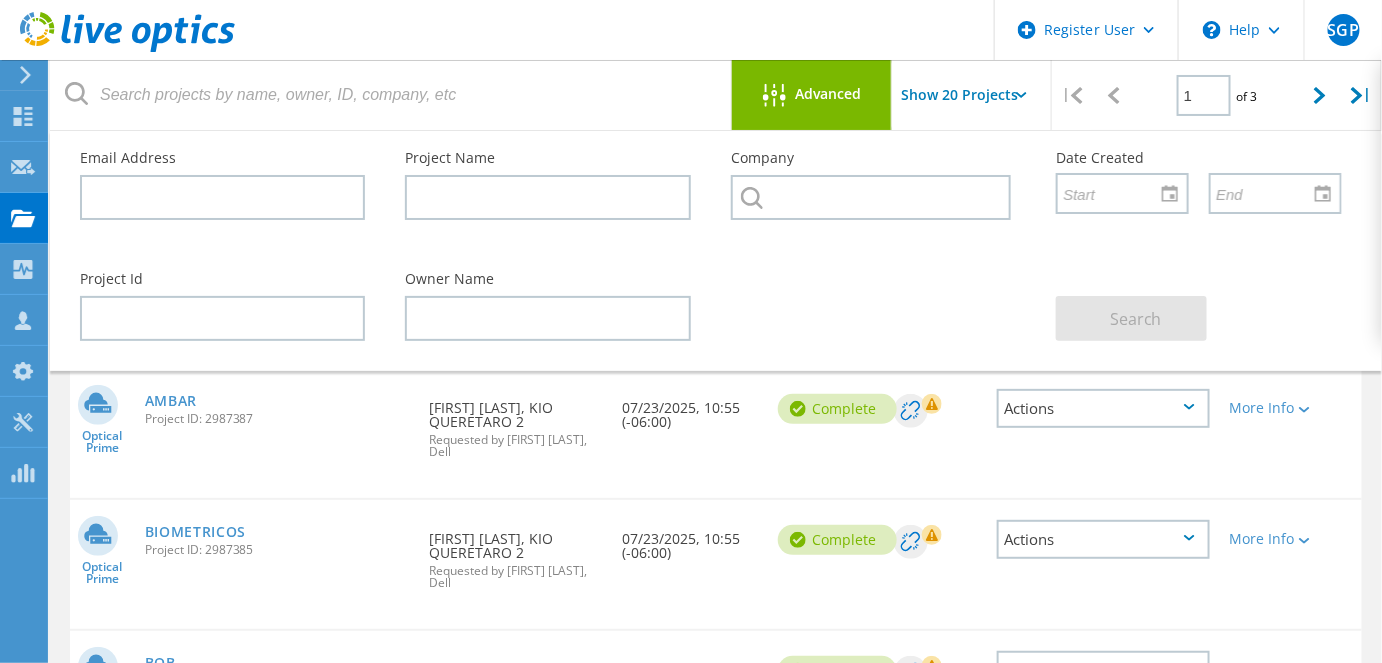 click on "Requested by Salvador Gonzalez Perez, Dell" 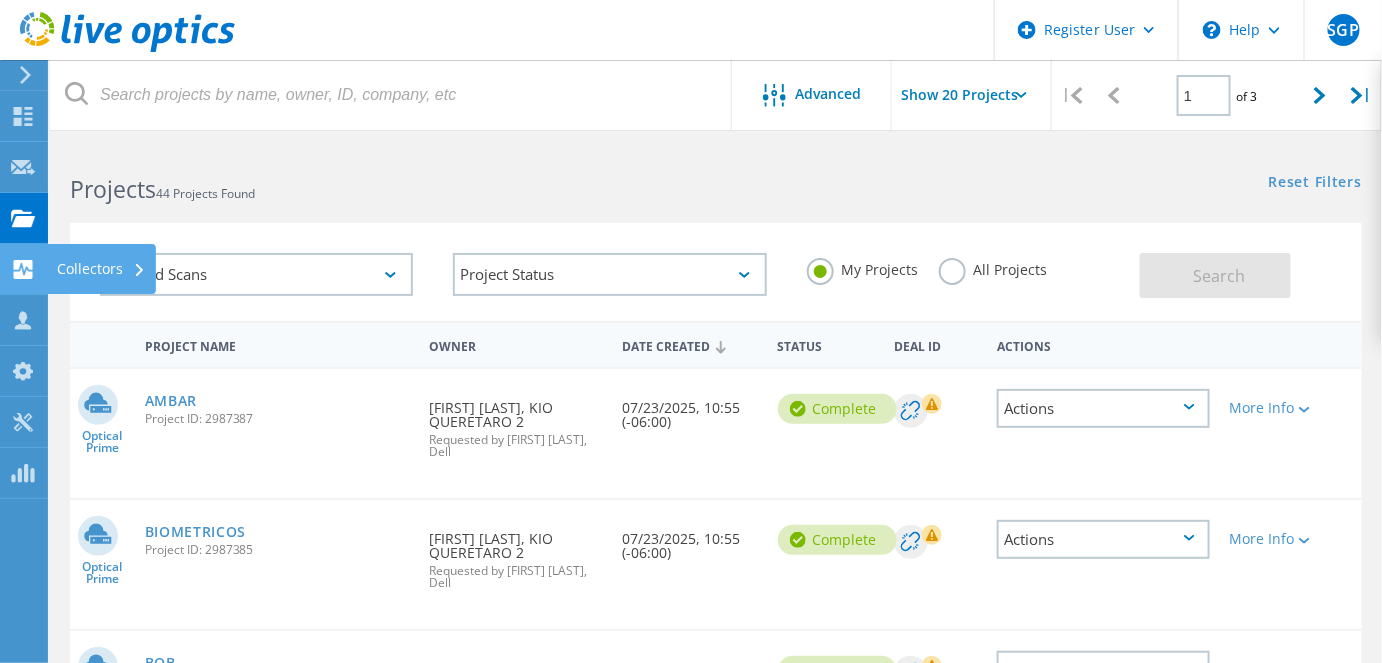 click 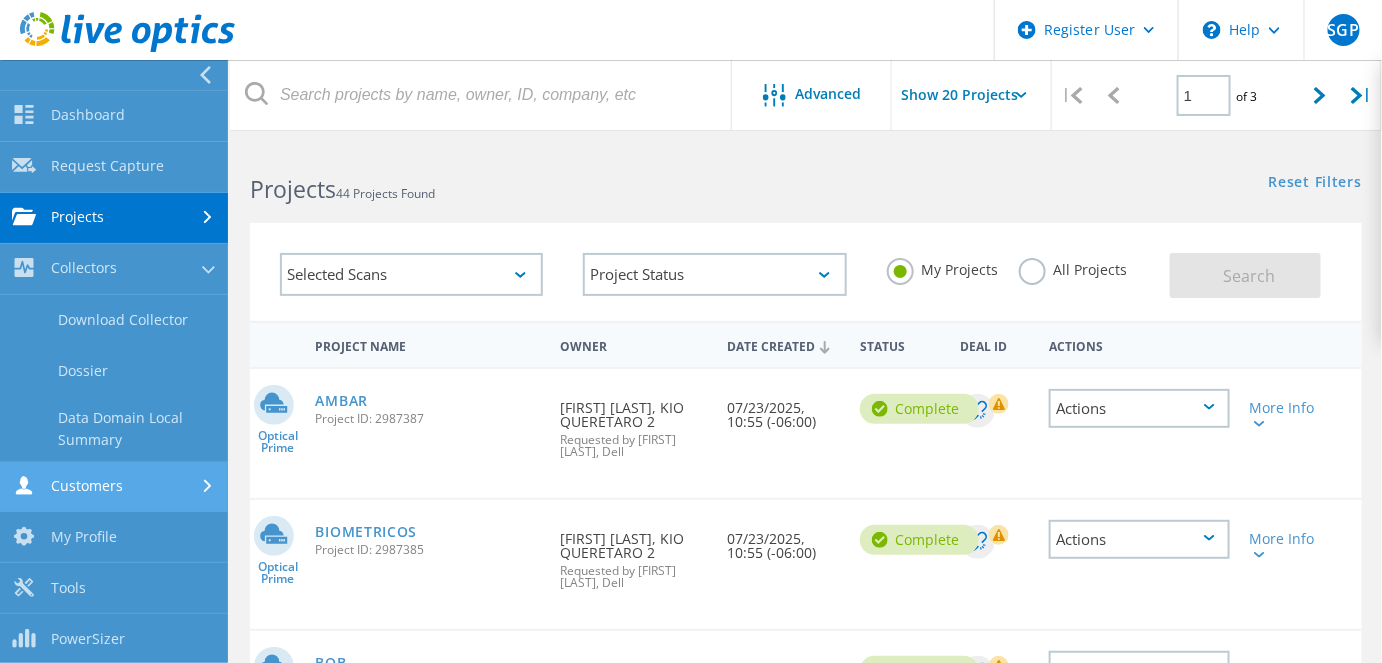 click on "Customers" at bounding box center (114, 487) 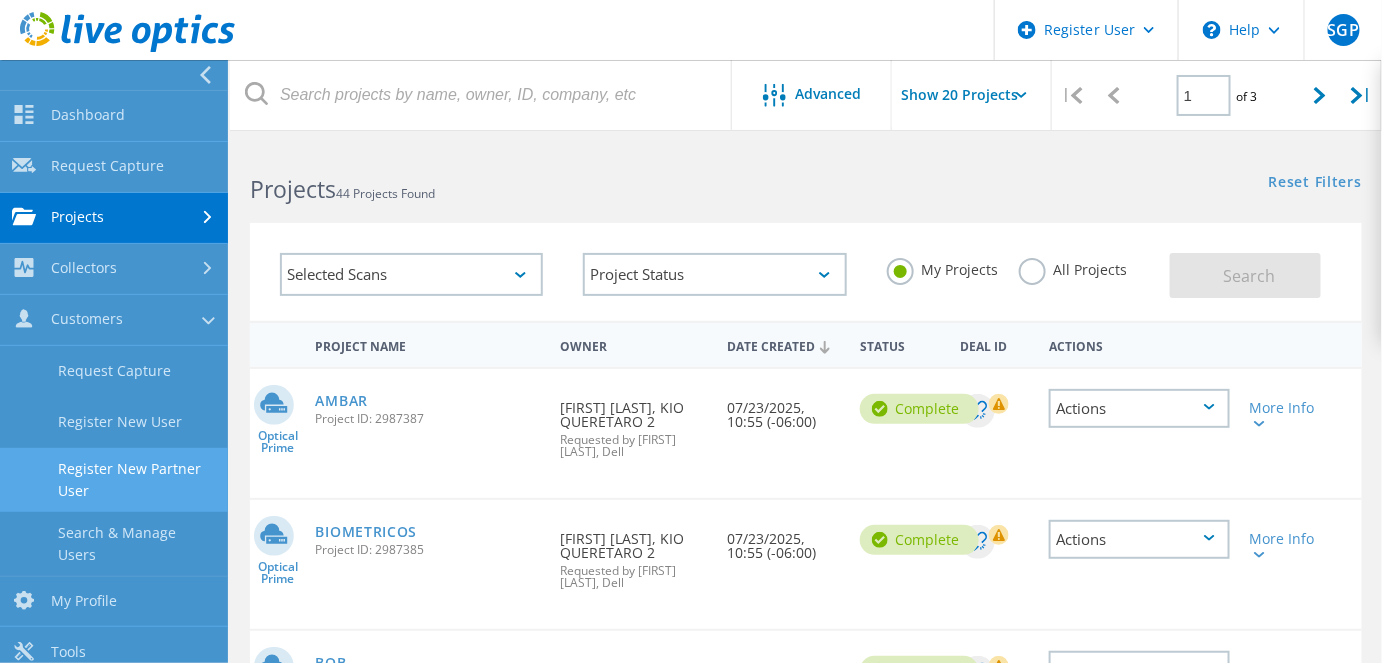 scroll, scrollTop: 64, scrollLeft: 0, axis: vertical 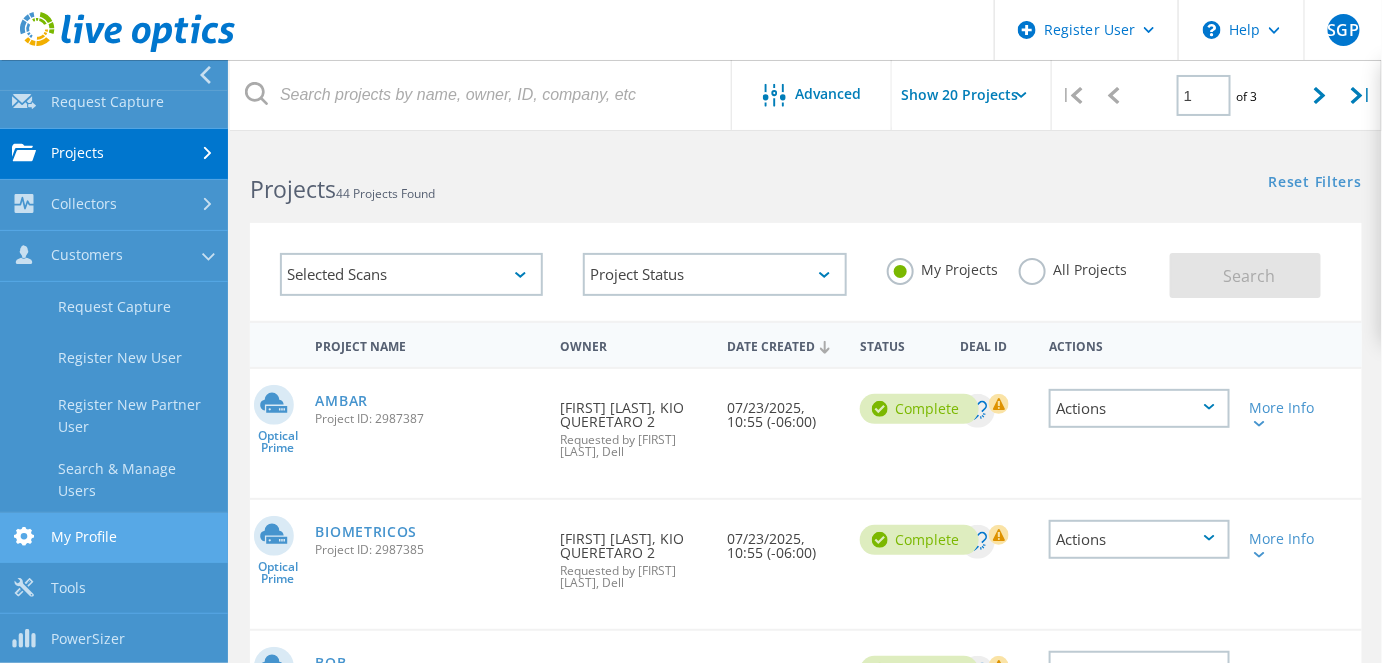 click on "My Profile" at bounding box center (114, 538) 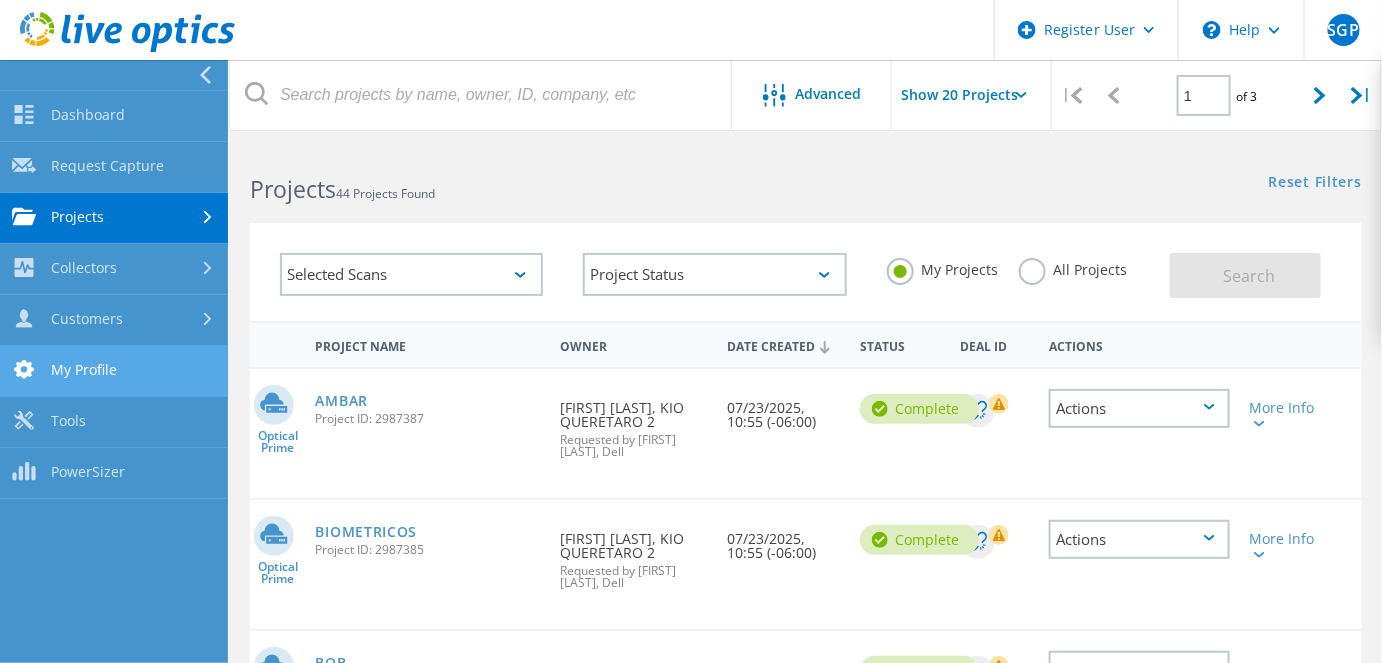 scroll, scrollTop: 0, scrollLeft: 0, axis: both 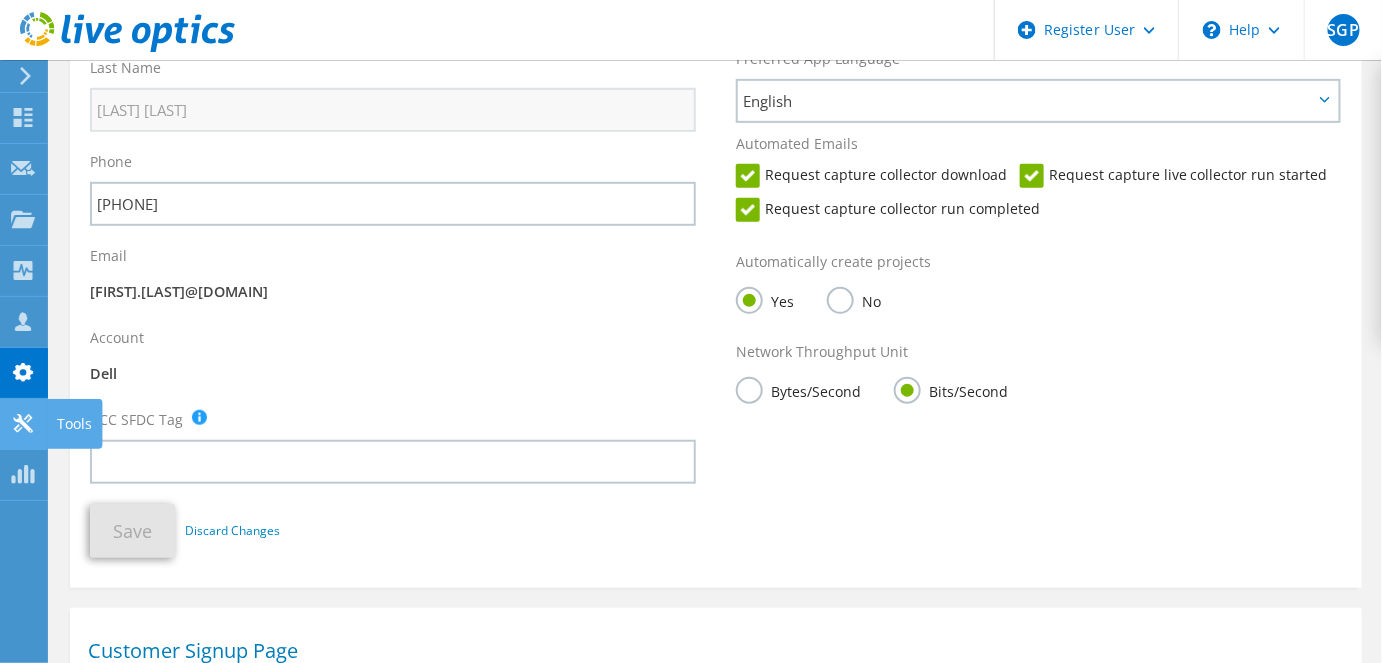 click on "Tools" at bounding box center [-66, 424] 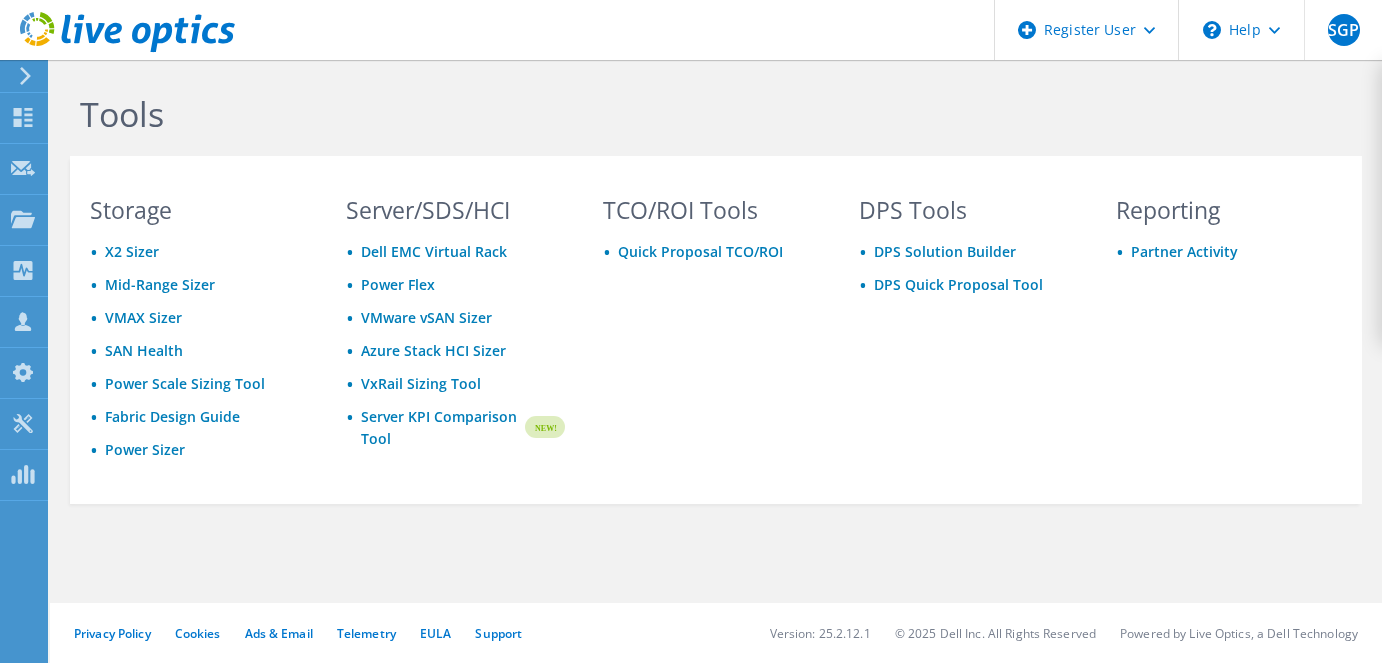 scroll, scrollTop: 0, scrollLeft: 0, axis: both 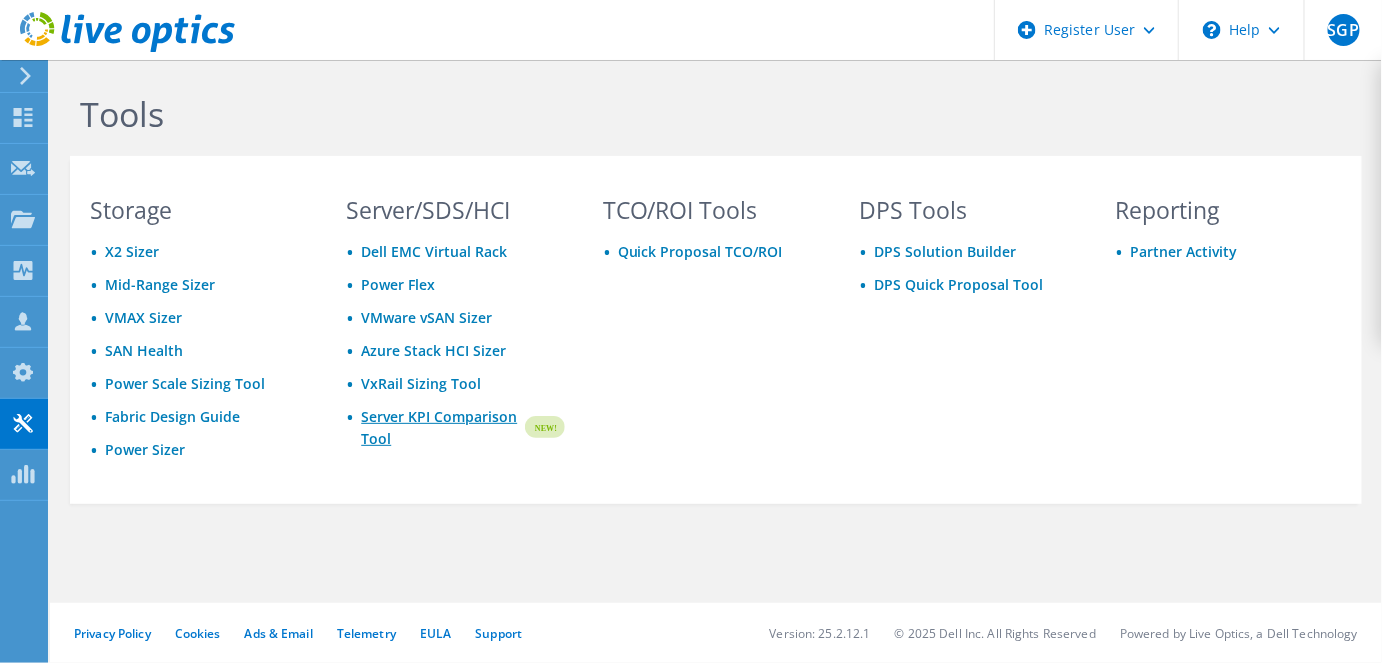 click on "Server KPI Comparison Tool" at bounding box center [441, 428] 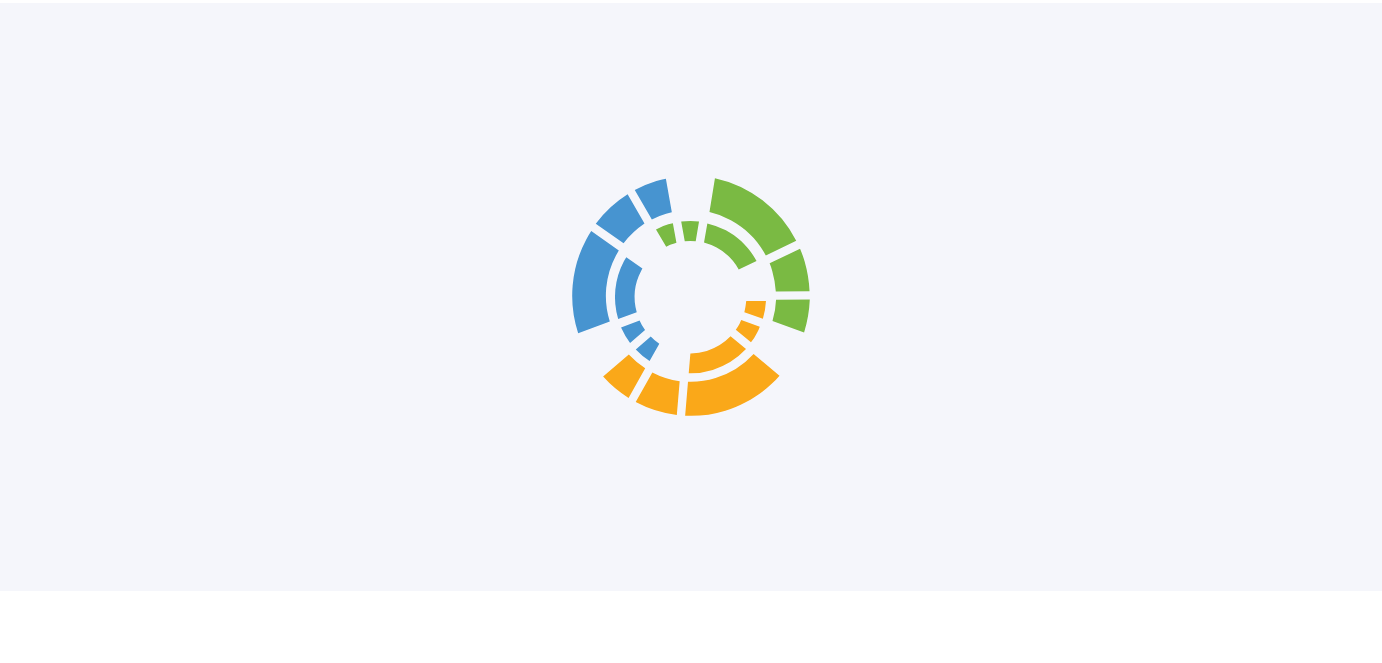 scroll, scrollTop: 0, scrollLeft: 0, axis: both 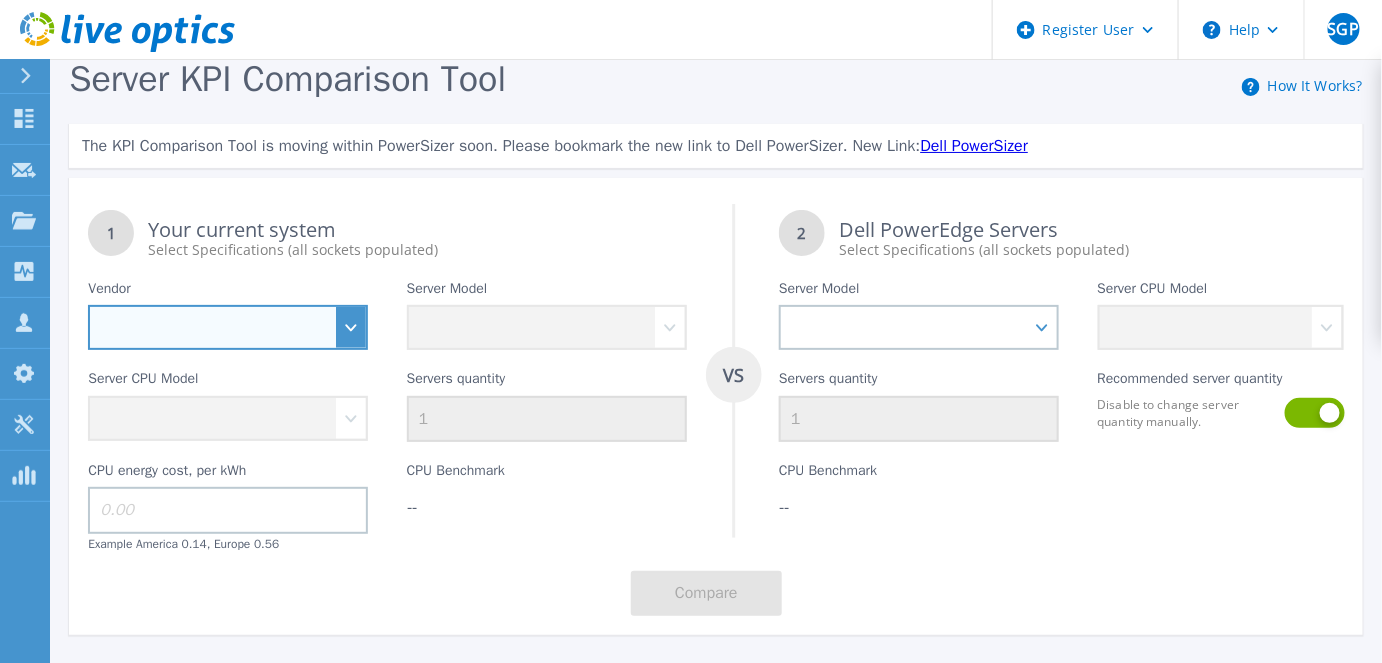 click on "Dell HPE Lenovo Supermicro" at bounding box center [228, 327] 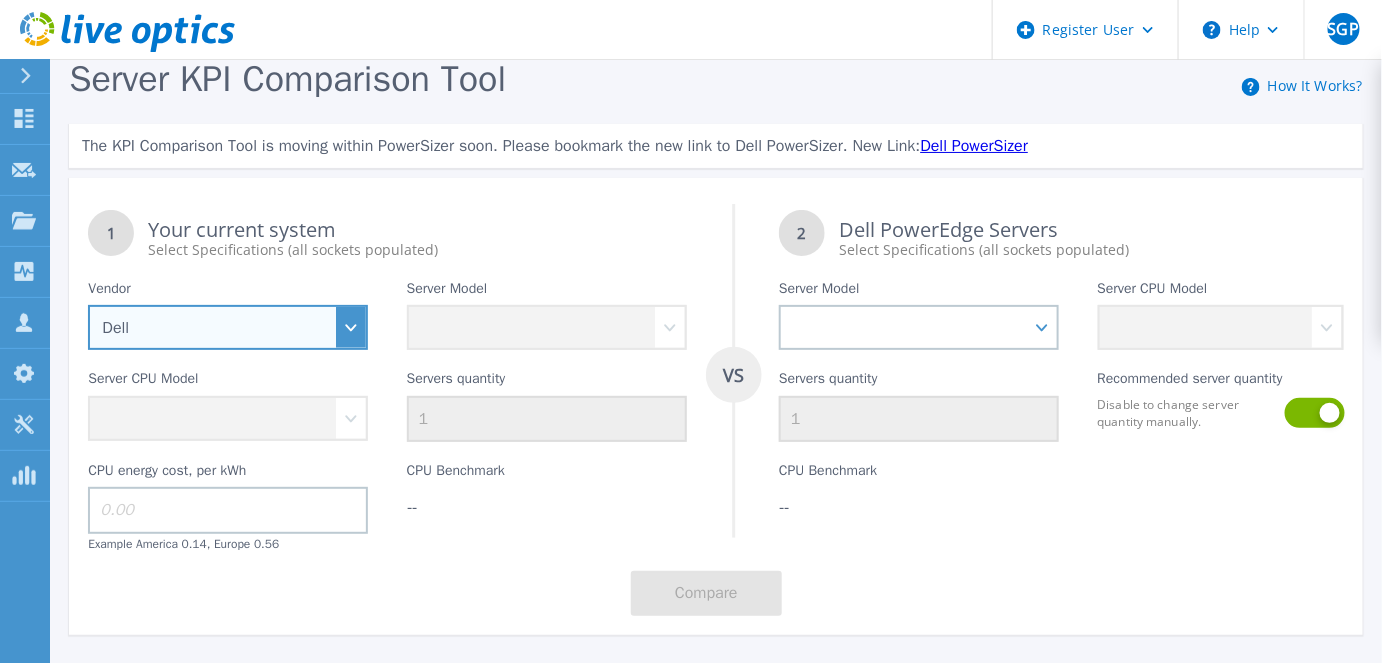click on "Dell HPE Lenovo Supermicro" at bounding box center [228, 327] 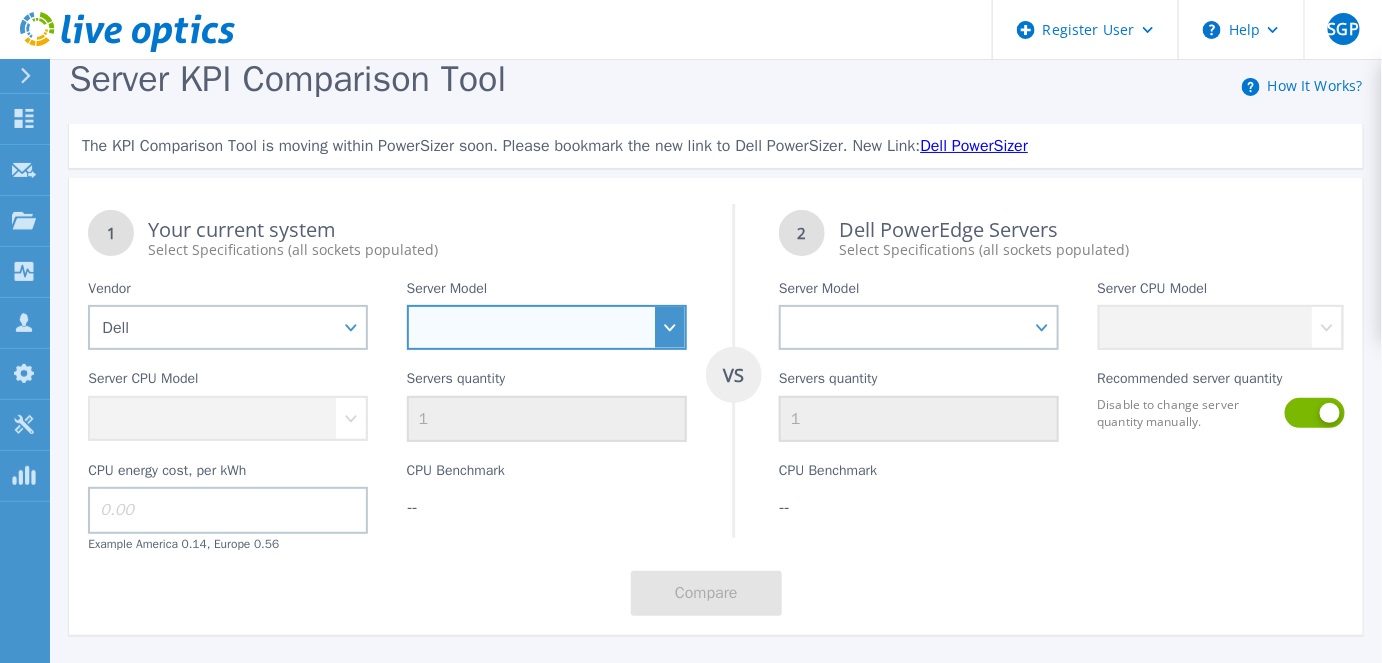 click on "PowerEdge C6520 PowerEdge C6525 PowerEdge HS5610 PowerEdge HS5620 PowerEdge R240 PowerEdge R260 PowerEdge R340 PowerEdge R350 PowerEdge R360 PowerEdge R430 PowerEdge R440 PowerEdge R450 PowerEdge R470 PowerEdge R530 PowerEdge R540 PowerEdge R550 PowerEdge R570 PowerEdge R630 PowerEdge R640 PowerEdge R650 PowerEdge R650xs PowerEdge R6515 PowerEdge R6525 PowerEdge R660 PowerEdge R660xs PowerEdge R6615 PowerEdge R6625 PowerEdge R670 PowerEdge R6715 PowerEdge R6725 PowerEdge R715 PowerEdge R730 PowerEdge R730xd PowerEdge R740 PowerEdge R740xd PowerEdge R740XD2 PowerEdge R750 PowerEdge R750xa PowerEdge R750xs PowerEdge R7515 PowerEdge R7525 PowerEdge R760 PowerEdge R760XA PowerEdge R760XD2 PowerEdge R760XS PowerEdge R7615 PowerEdge R7625 PowerEdge R770 PowerEdge R7715 PowerEdge R7725 PowerEdge R815 PowerEdge R830 PowerEdge R840 PowerEdge R860 PowerEdge R940 PowerEdge R940xa PowerEdge R960 PowerEdge T140 PowerEdge T160 PowerEdge T340 PowerEdge T350 PowerEdge T360 PowerEdge T430 PowerEdge T440 PowerEdge T550" at bounding box center (547, 327) 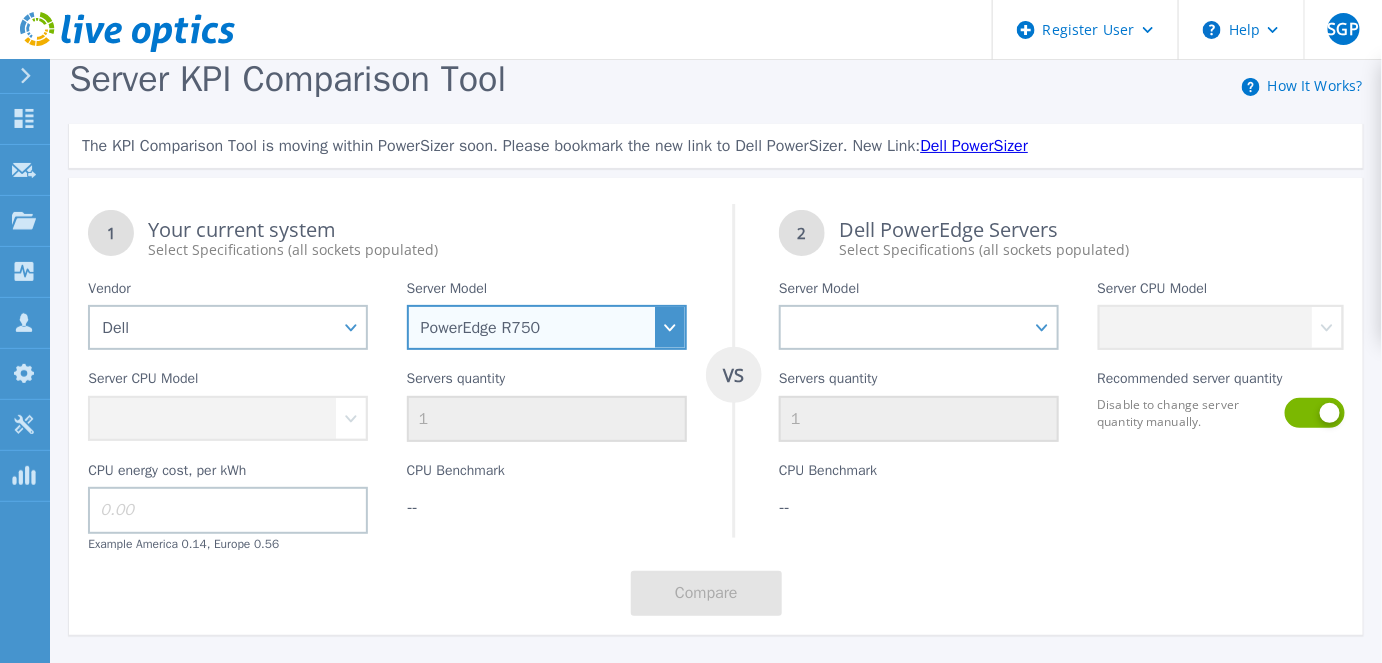 click on "PowerEdge C6520 PowerEdge C6525 PowerEdge HS5610 PowerEdge HS5620 PowerEdge R240 PowerEdge R260 PowerEdge R340 PowerEdge R350 PowerEdge R360 PowerEdge R430 PowerEdge R440 PowerEdge R450 PowerEdge R470 PowerEdge R530 PowerEdge R540 PowerEdge R550 PowerEdge R570 PowerEdge R630 PowerEdge R640 PowerEdge R650 PowerEdge R650xs PowerEdge R6515 PowerEdge R6525 PowerEdge R660 PowerEdge R660xs PowerEdge R6615 PowerEdge R6625 PowerEdge R670 PowerEdge R6715 PowerEdge R6725 PowerEdge R715 PowerEdge R730 PowerEdge R730xd PowerEdge R740 PowerEdge R740xd PowerEdge R740XD2 PowerEdge R750 PowerEdge R750xa PowerEdge R750xs PowerEdge R7515 PowerEdge R7525 PowerEdge R760 PowerEdge R760XA PowerEdge R760XD2 PowerEdge R760XS PowerEdge R7615 PowerEdge R7625 PowerEdge R770 PowerEdge R7715 PowerEdge R7725 PowerEdge R815 PowerEdge R830 PowerEdge R840 PowerEdge R860 PowerEdge R940 PowerEdge R940xa PowerEdge R960 PowerEdge T140 PowerEdge T160 PowerEdge T340 PowerEdge T350 PowerEdge T360 PowerEdge T430 PowerEdge T440 PowerEdge T550" at bounding box center (547, 327) 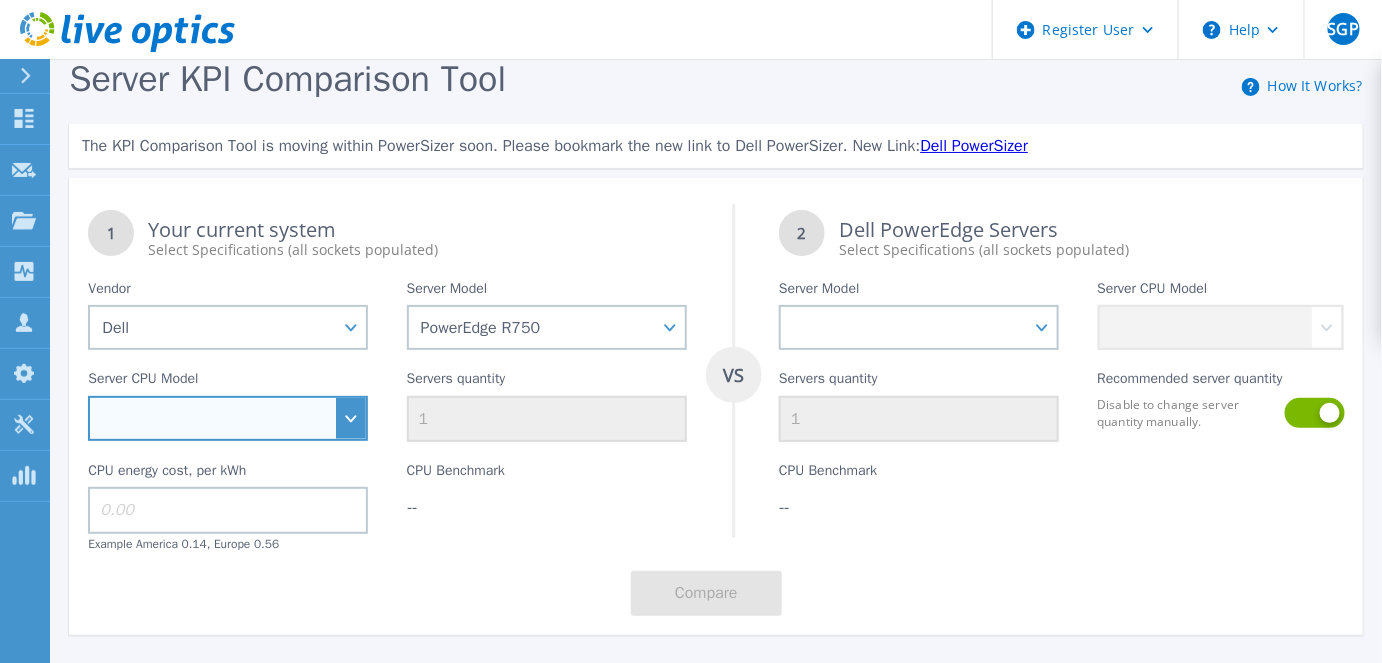 click on "Intel Xeon Silver 4309Y 2.8GHz Intel Xeon Silver 4310 2.1GHz Intel Xeon Silver 4310T 2.3GHz Intel Xeon Silver 4314 2.4GHz Intel Xeon Gold 5315Y 3.2GHz Intel Xeon Gold 5317 3GHz Intel Xeon Gold 5318N 2.1GHz Intel Xeon Gold 5318Y 2.1GHz Intel Xeon Gold 5320 2.2GHz Intel Xeon Gold 6314U 2.3GHz Intel Xeon Gold 6326 2.9GHz Intel Xeon Gold 6330 2GHz Intel Xeon Gold 6330N 2.2GHz Intel Xeon Gold 6334 3.6GHz Intel Xeon Gold 6336Y 2.4GHz Intel Xeon Gold 6338 2GHz Intel Xeon Gold 6338N 2.2GHz Intel Xeon Gold 6342 2.8GHz Intel Xeon Gold 6346 3.1GHz Intel Xeon Gold 6348 2.6GHz Intel Xeon Gold 6354 3GHz Intel Xeon Platinum 8351N 2.4GHz Intel Xeon Platinum 8352S 2.2GHz Intel Xeon Platinum 8352V 2.1GHz Intel Xeon Platinum 8352Y 2.2GHz Intel Xeon Platinum 8358 2.6GHz Intel Xeon Platinum 8358P 2.6GHz Intel Xeon Platinum 8360Y 2.4GHz Intel Xeon Platinum 8362 2.8GHz Intel Xeon Platinum 8368 2.4GHz Intel Xeon Platinum 8368Q 2.6GHz Intel Xeon Platinum 8380 2.3GHz Intel Xeon Silver 4316 2.3GHz" at bounding box center [228, 418] 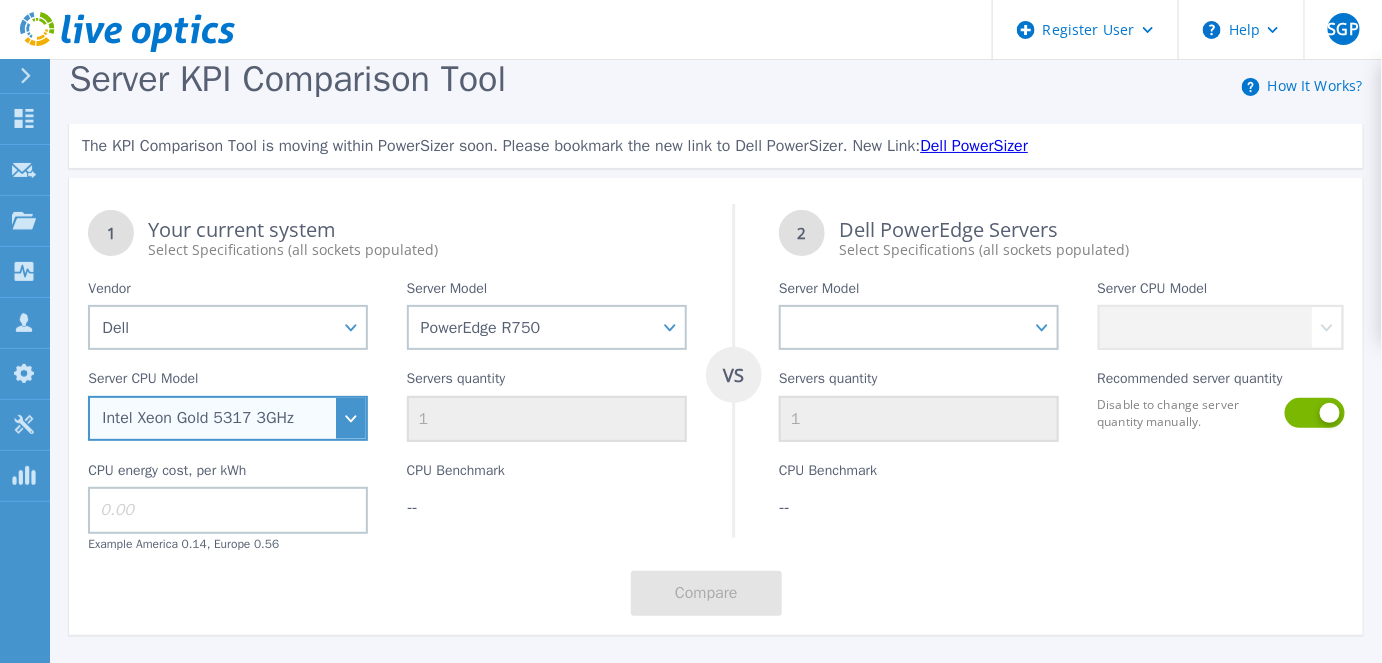 click on "Intel Xeon Silver 4309Y 2.8GHz Intel Xeon Silver 4310 2.1GHz Intel Xeon Silver 4310T 2.3GHz Intel Xeon Silver 4314 2.4GHz Intel Xeon Gold 5315Y 3.2GHz Intel Xeon Gold 5317 3GHz Intel Xeon Gold 5318N 2.1GHz Intel Xeon Gold 5318Y 2.1GHz Intel Xeon Gold 5320 2.2GHz Intel Xeon Gold 6314U 2.3GHz Intel Xeon Gold 6326 2.9GHz Intel Xeon Gold 6330 2GHz Intel Xeon Gold 6330N 2.2GHz Intel Xeon Gold 6334 3.6GHz Intel Xeon Gold 6336Y 2.4GHz Intel Xeon Gold 6338 2GHz Intel Xeon Gold 6338N 2.2GHz Intel Xeon Gold 6342 2.8GHz Intel Xeon Gold 6346 3.1GHz Intel Xeon Gold 6348 2.6GHz Intel Xeon Gold 6354 3GHz Intel Xeon Platinum 8351N 2.4GHz Intel Xeon Platinum 8352S 2.2GHz Intel Xeon Platinum 8352V 2.1GHz Intel Xeon Platinum 8352Y 2.2GHz Intel Xeon Platinum 8358 2.6GHz Intel Xeon Platinum 8358P 2.6GHz Intel Xeon Platinum 8360Y 2.4GHz Intel Xeon Platinum 8362 2.8GHz Intel Xeon Platinum 8368 2.4GHz Intel Xeon Platinum 8368Q 2.6GHz Intel Xeon Platinum 8380 2.3GHz Intel Xeon Silver 4316 2.3GHz" at bounding box center [228, 418] 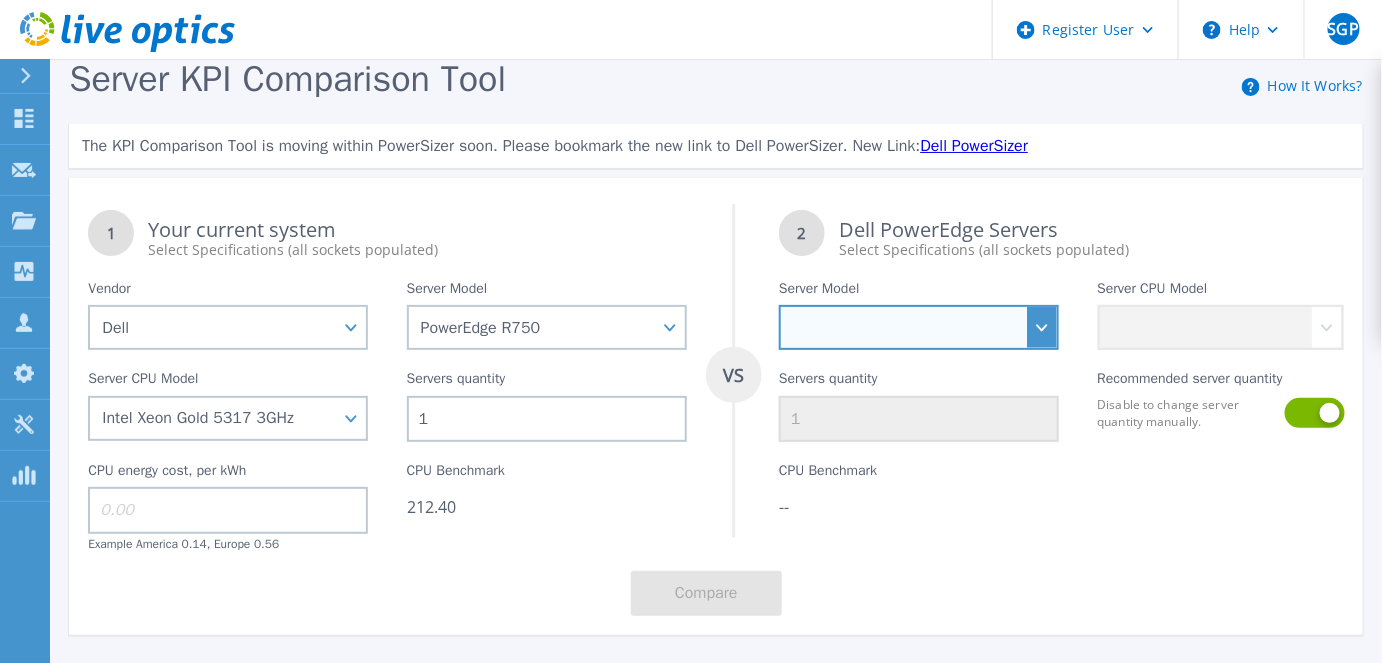 click on "PowerEdge C6520 PowerEdge C6525 PowerEdge HS5610 PowerEdge HS5620 PowerEdge R240 PowerEdge R260 PowerEdge R340 PowerEdge R350 PowerEdge R360 PowerEdge R430 PowerEdge R440 PowerEdge R450 PowerEdge R470 PowerEdge R530 PowerEdge R540 PowerEdge R550 PowerEdge R570 PowerEdge R630 PowerEdge R640 PowerEdge R650 PowerEdge R650xs PowerEdge R6515 PowerEdge R6525 PowerEdge R660 PowerEdge R660xs PowerEdge R6615 PowerEdge R6625 PowerEdge R670 PowerEdge R6715 PowerEdge R6725 PowerEdge R715 PowerEdge R730 PowerEdge R730xd PowerEdge R740 PowerEdge R740xd PowerEdge R740XD2 PowerEdge R750 PowerEdge R750xa PowerEdge R750xs PowerEdge R7515 PowerEdge R7525 PowerEdge R760 PowerEdge R760XA PowerEdge R760XD2 PowerEdge R760XS PowerEdge R7615 PowerEdge R7625 PowerEdge R770 PowerEdge R7715 PowerEdge R7725 PowerEdge R815 PowerEdge R830 PowerEdge R840 PowerEdge R860 PowerEdge R940 PowerEdge R940xa PowerEdge R960 PowerEdge T140 PowerEdge T160 PowerEdge T340 PowerEdge T350 PowerEdge T360 PowerEdge T430 PowerEdge T440 PowerEdge T550" at bounding box center (919, 327) 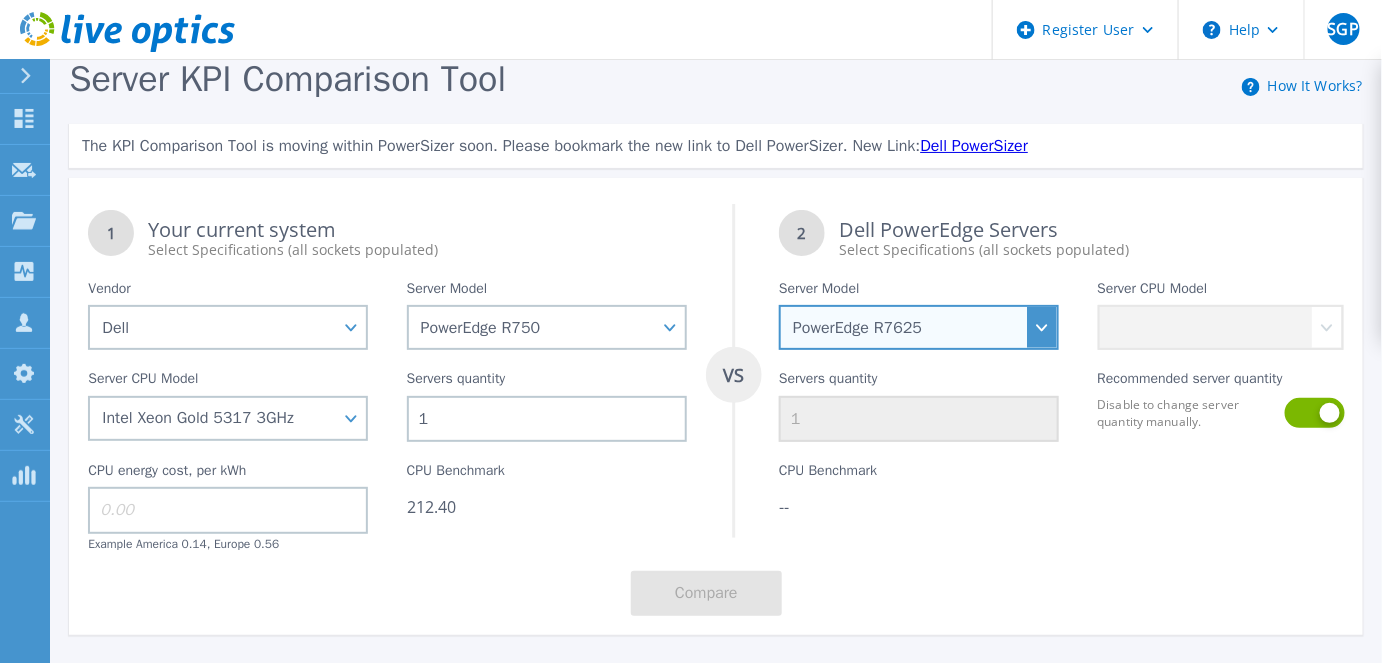 click on "PowerEdge C6520 PowerEdge C6525 PowerEdge HS5610 PowerEdge HS5620 PowerEdge R240 PowerEdge R260 PowerEdge R340 PowerEdge R350 PowerEdge R360 PowerEdge R430 PowerEdge R440 PowerEdge R450 PowerEdge R470 PowerEdge R530 PowerEdge R540 PowerEdge R550 PowerEdge R570 PowerEdge R630 PowerEdge R640 PowerEdge R650 PowerEdge R650xs PowerEdge R6515 PowerEdge R6525 PowerEdge R660 PowerEdge R660xs PowerEdge R6615 PowerEdge R6625 PowerEdge R670 PowerEdge R6715 PowerEdge R6725 PowerEdge R715 PowerEdge R730 PowerEdge R730xd PowerEdge R740 PowerEdge R740xd PowerEdge R740XD2 PowerEdge R750 PowerEdge R750xa PowerEdge R750xs PowerEdge R7515 PowerEdge R7525 PowerEdge R760 PowerEdge R760XA PowerEdge R760XD2 PowerEdge R760XS PowerEdge R7615 PowerEdge R7625 PowerEdge R770 PowerEdge R7715 PowerEdge R7725 PowerEdge R815 PowerEdge R830 PowerEdge R840 PowerEdge R860 PowerEdge R940 PowerEdge R940xa PowerEdge R960 PowerEdge T140 PowerEdge T160 PowerEdge T340 PowerEdge T350 PowerEdge T360 PowerEdge T430 PowerEdge T440 PowerEdge T550" at bounding box center [919, 327] 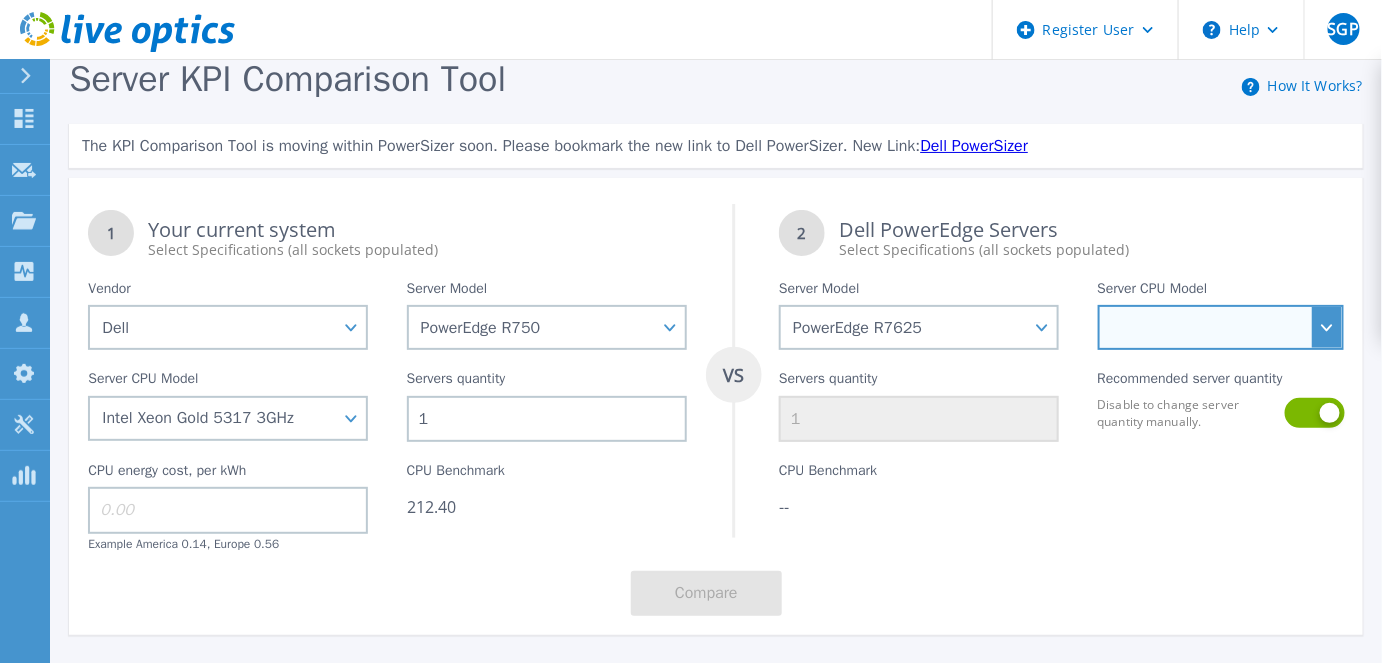 click on "AMD EPYC 9124 3GHz AMD EPYC 9174F 4.1GHz AMD EPYC 9224 2.5GHz AMD EPYC 9334 2.7GHz AMD EPYC 9374F 3.85GHz AMD EPYC 9454 2.75GHz AMD EPYC 9474F 3.6GHz AMD EPYC 9554 3.1GHz AMD EPYC 9654 2.4GHz AMD EPYC 9254 2.9GHz AMD EPYC 9274F 4.05GHz AMD EPYC 9354 3.25GHz AMD EPYC 9534 2.45GHz AMD EPYC 9634 2.25GHz AMD EPYC 9184X 3.55GHz AMD EPYC 9384X 3.1GHz AMD EPYC 9684X 2.55GHz AMD EPYC 9734 2.2GHz AMD EPYC 9754 2.25GHz" at bounding box center [1221, 327] 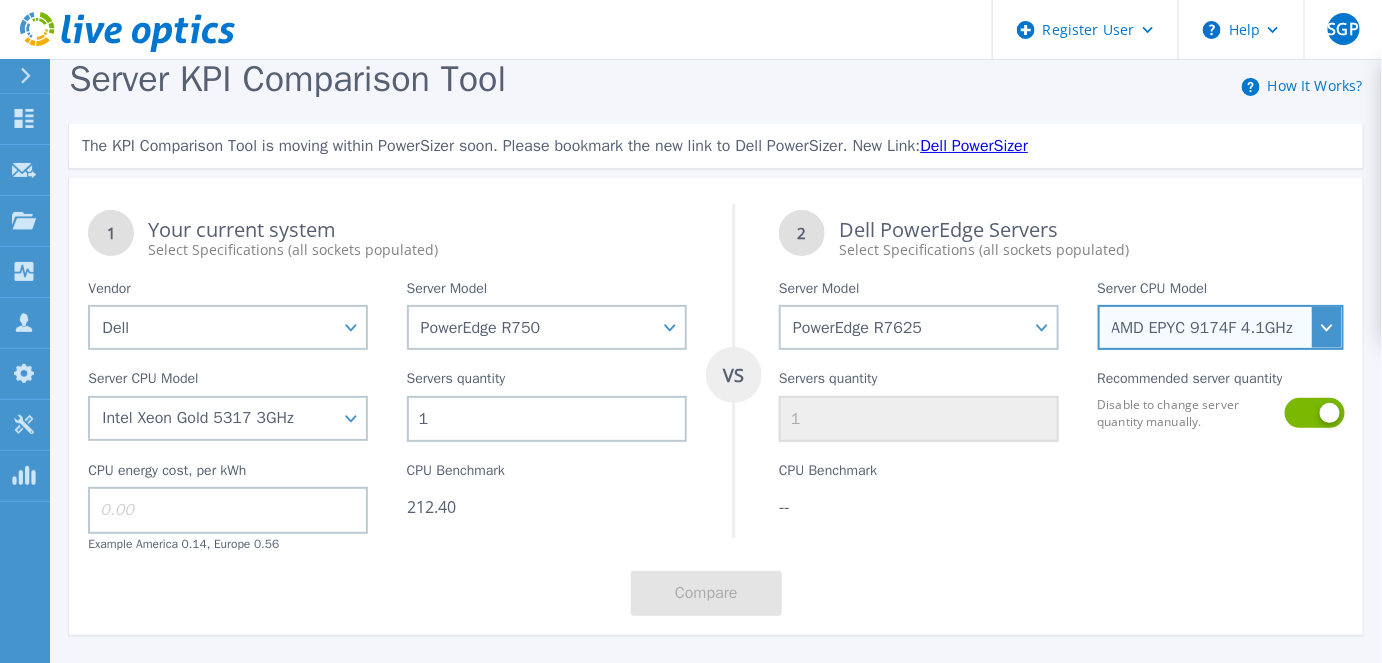click on "AMD EPYC 9124 3GHz AMD EPYC 9174F 4.1GHz AMD EPYC 9224 2.5GHz AMD EPYC 9334 2.7GHz AMD EPYC 9374F 3.85GHz AMD EPYC 9454 2.75GHz AMD EPYC 9474F 3.6GHz AMD EPYC 9554 3.1GHz AMD EPYC 9654 2.4GHz AMD EPYC 9254 2.9GHz AMD EPYC 9274F 4.05GHz AMD EPYC 9354 3.25GHz AMD EPYC 9534 2.45GHz AMD EPYC 9634 2.25GHz AMD EPYC 9184X 3.55GHz AMD EPYC 9384X 3.1GHz AMD EPYC 9684X 2.55GHz AMD EPYC 9734 2.2GHz AMD EPYC 9754 2.25GHz" at bounding box center [1221, 327] 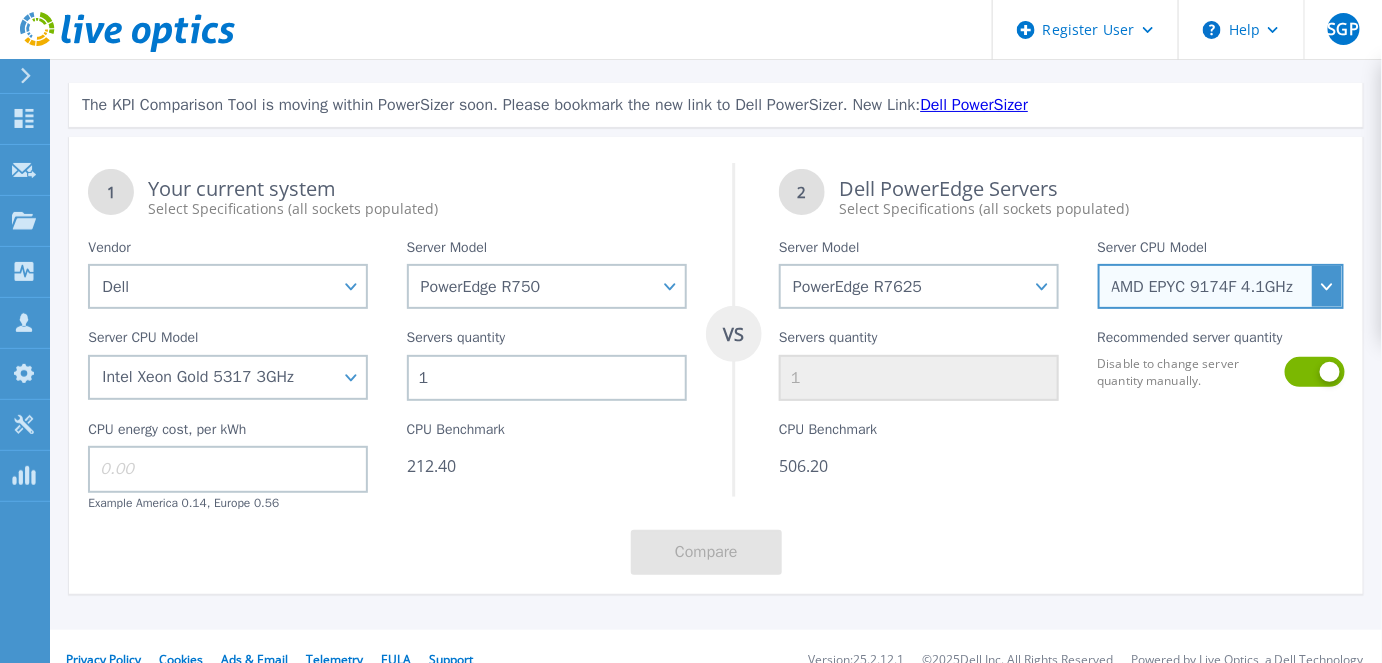 scroll, scrollTop: 64, scrollLeft: 0, axis: vertical 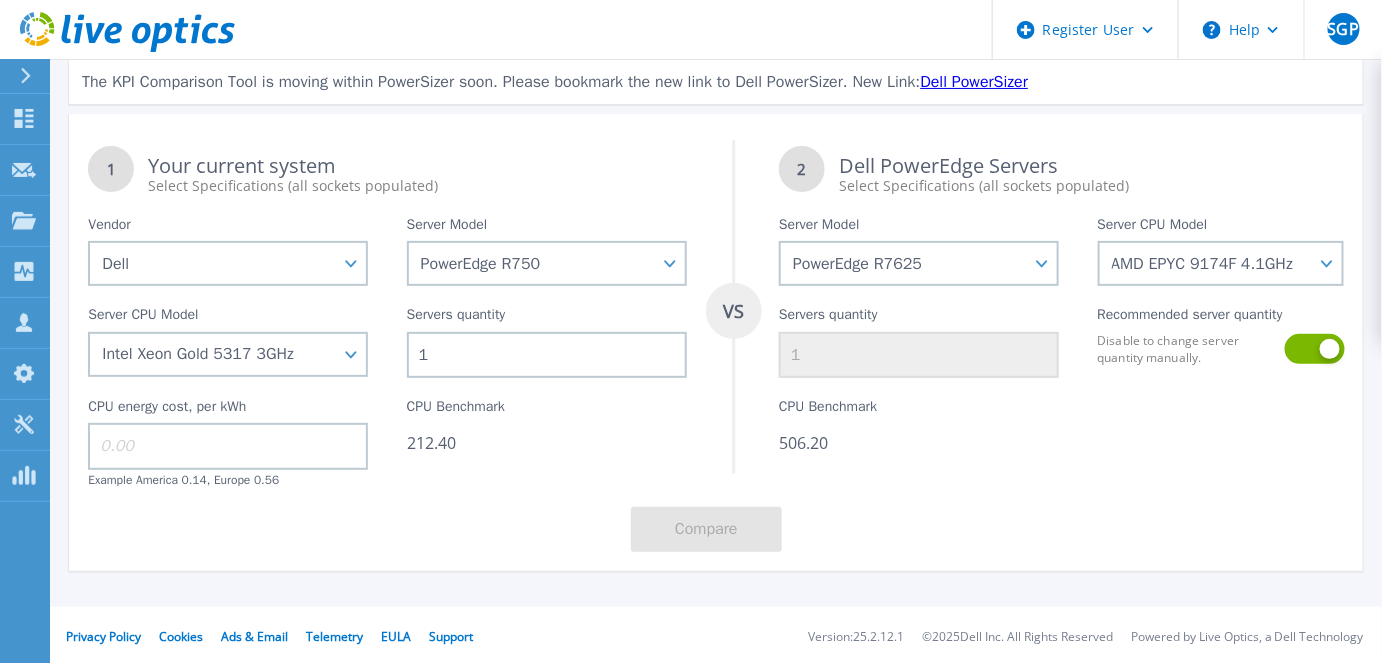 click at bounding box center (1220, 433) 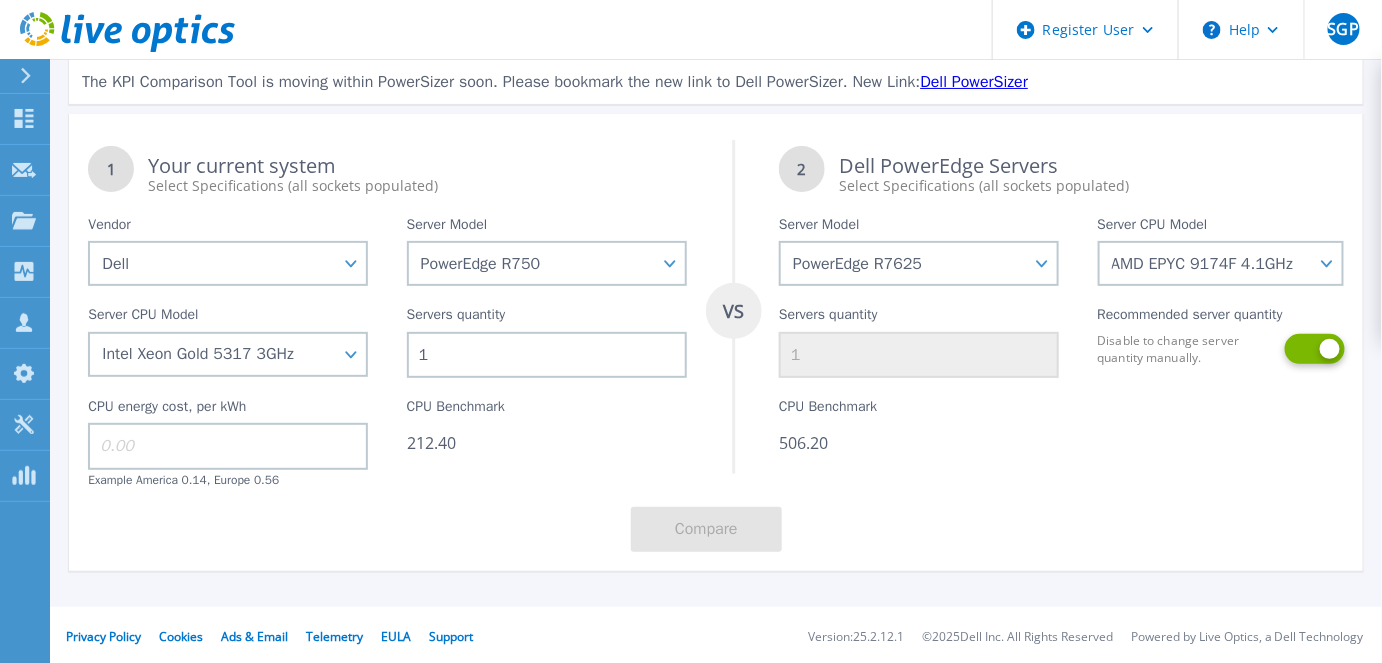 click at bounding box center (1310, 349) 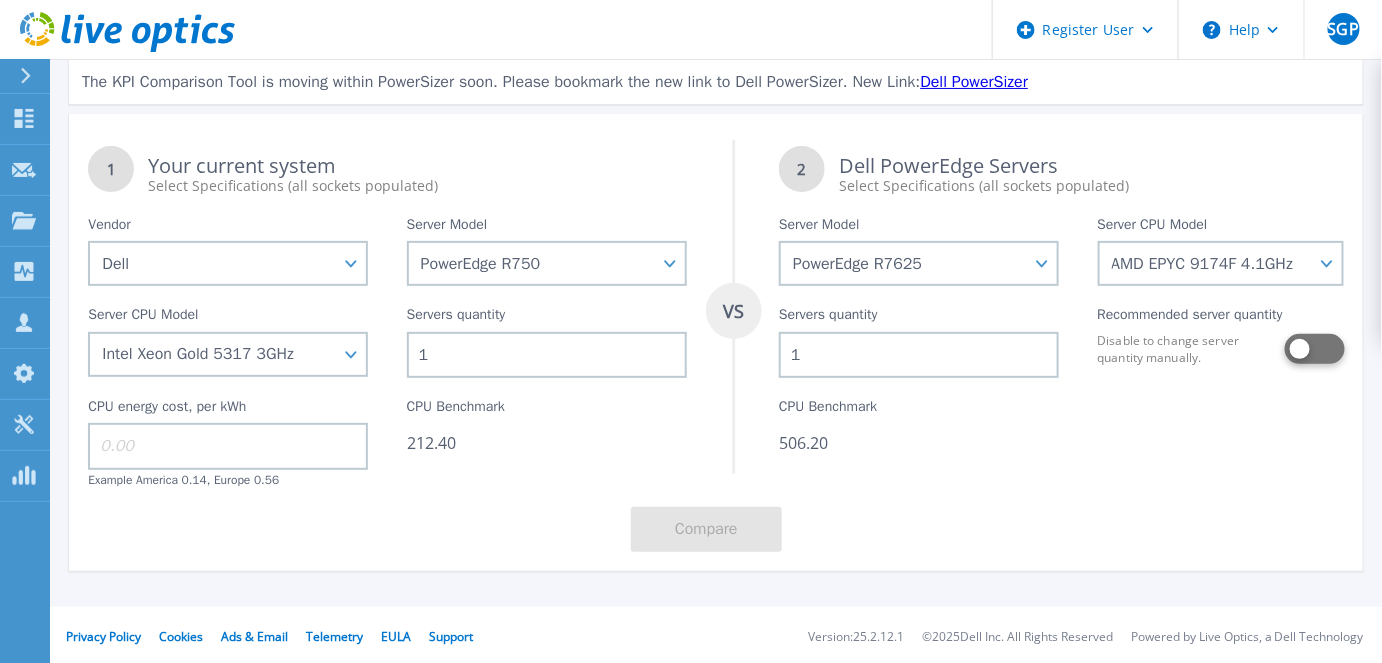 click at bounding box center (1310, 349) 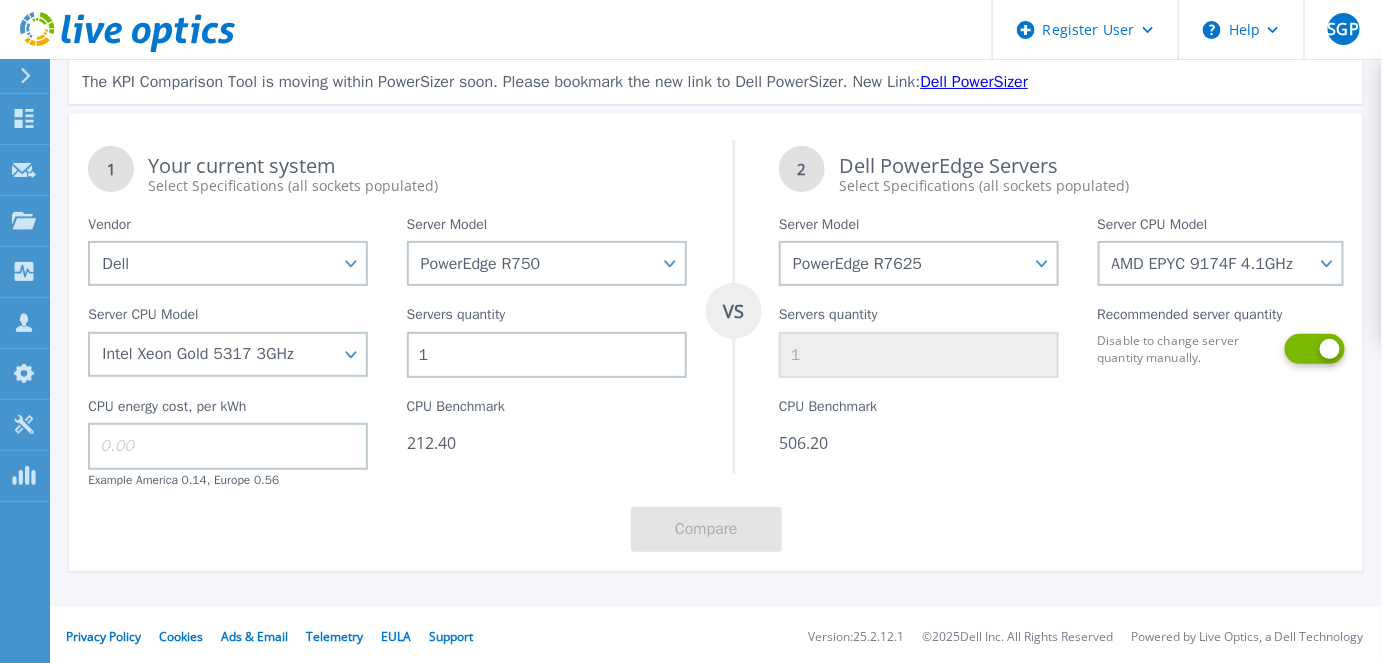 click at bounding box center (1310, 349) 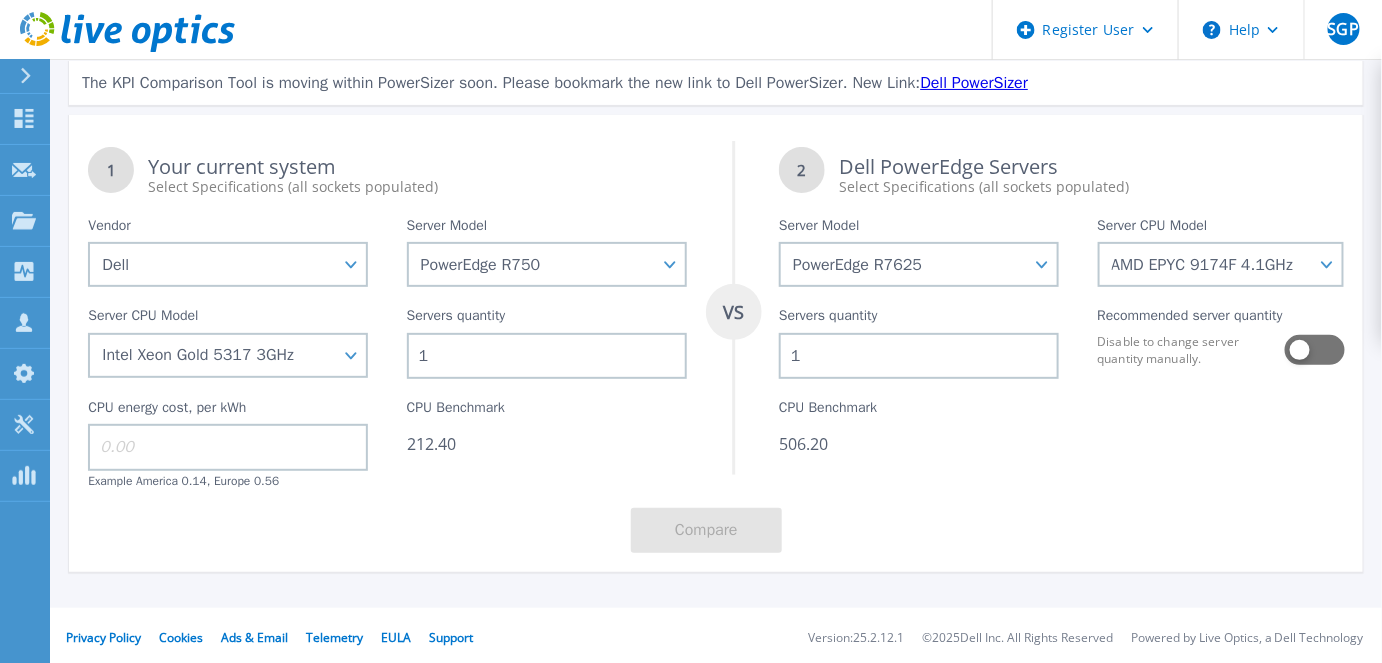 scroll, scrollTop: 64, scrollLeft: 0, axis: vertical 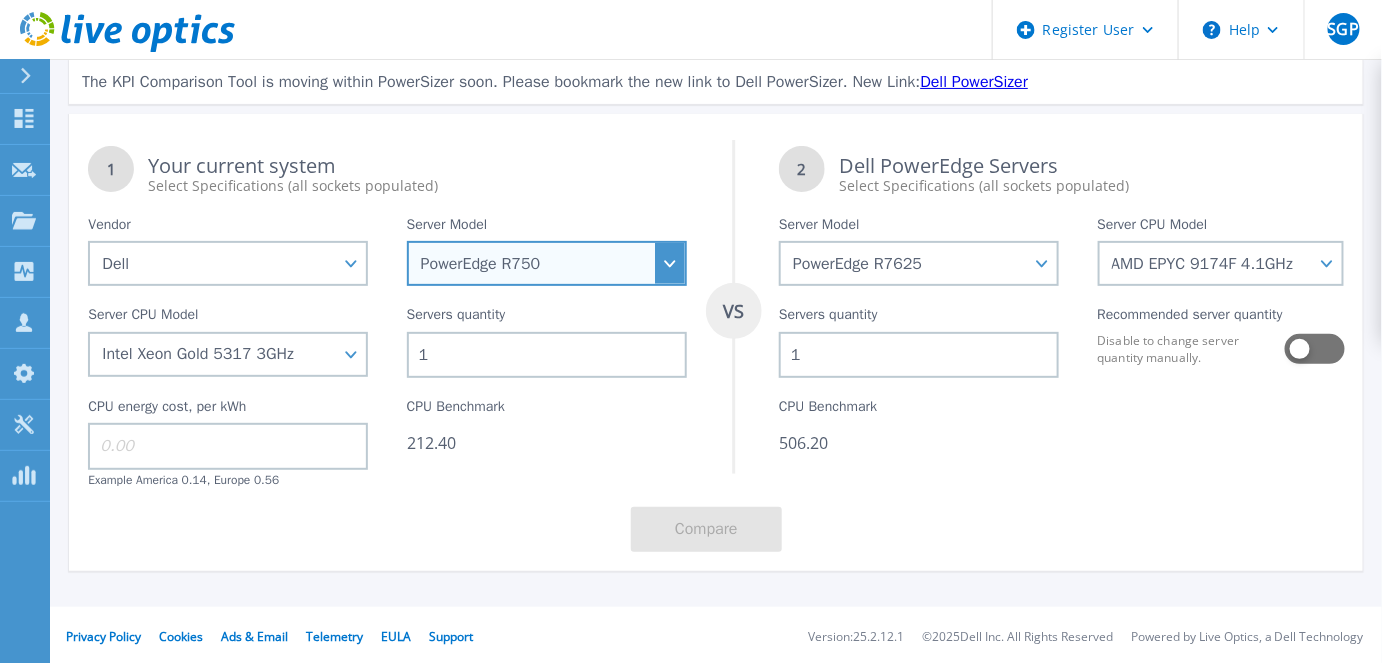 click on "PowerEdge C6520 PowerEdge C6525 PowerEdge HS5610 PowerEdge HS5620 PowerEdge R240 PowerEdge R260 PowerEdge R340 PowerEdge R350 PowerEdge R360 PowerEdge R430 PowerEdge R440 PowerEdge R450 PowerEdge R470 PowerEdge R530 PowerEdge R540 PowerEdge R550 PowerEdge R570 PowerEdge R630 PowerEdge R640 PowerEdge R650 PowerEdge R650xs PowerEdge R6515 PowerEdge R6525 PowerEdge R660 PowerEdge R660xs PowerEdge R6615 PowerEdge R6625 PowerEdge R670 PowerEdge R6715 PowerEdge R6725 PowerEdge R715 PowerEdge R730 PowerEdge R730xd PowerEdge R740 PowerEdge R740xd PowerEdge R740XD2 PowerEdge R750 PowerEdge R750xa PowerEdge R750xs PowerEdge R7515 PowerEdge R7525 PowerEdge R760 PowerEdge R760XA PowerEdge R760XD2 PowerEdge R760XS PowerEdge R7615 PowerEdge R7625 PowerEdge R770 PowerEdge R7715 PowerEdge R7725 PowerEdge R815 PowerEdge R830 PowerEdge R840 PowerEdge R860 PowerEdge R940 PowerEdge R940xa PowerEdge R960 PowerEdge T140 PowerEdge T160 PowerEdge T340 PowerEdge T350 PowerEdge T360 PowerEdge T430 PowerEdge T440 PowerEdge T550" at bounding box center (547, 263) 